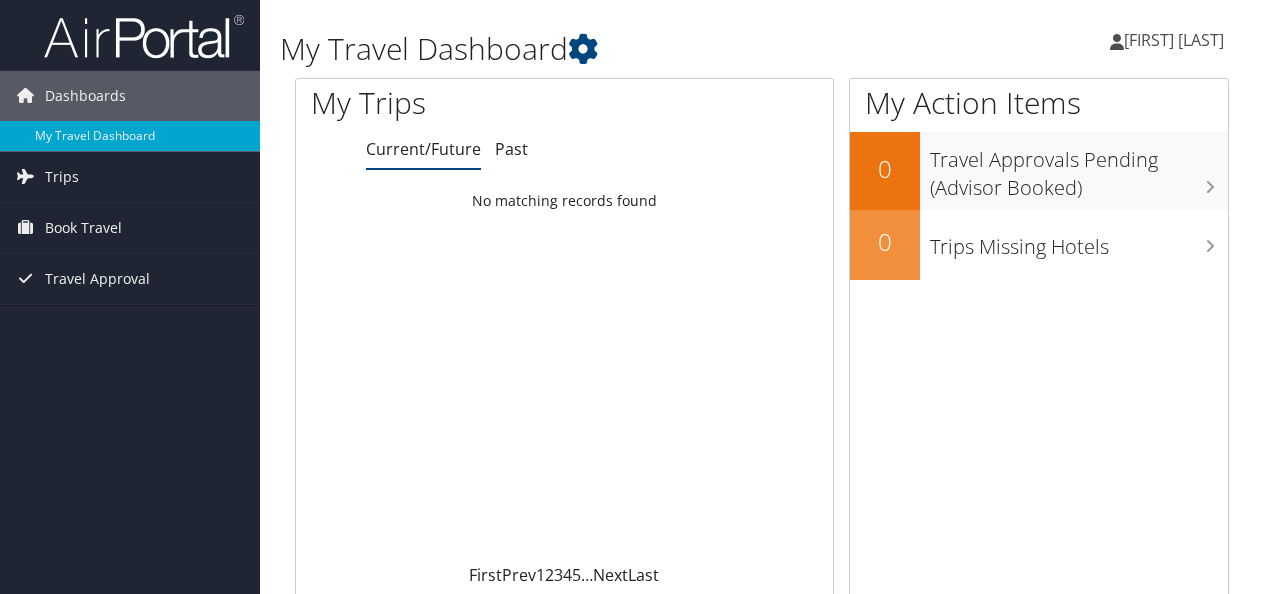 scroll, scrollTop: 0, scrollLeft: 0, axis: both 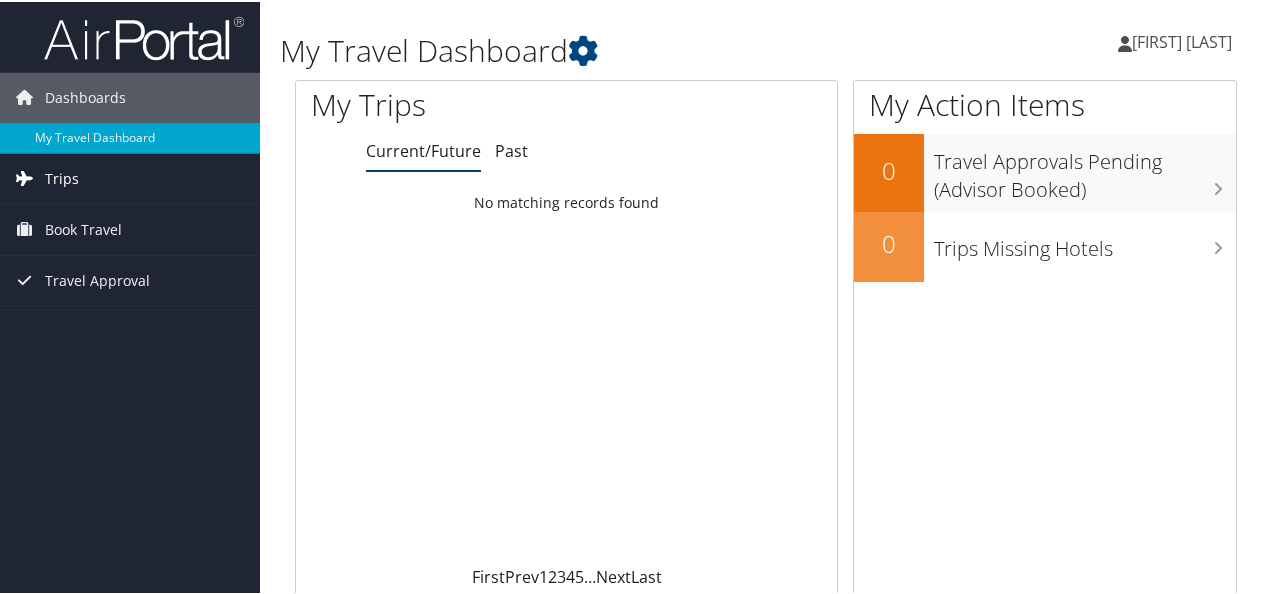 click on "Trips" at bounding box center (130, 177) 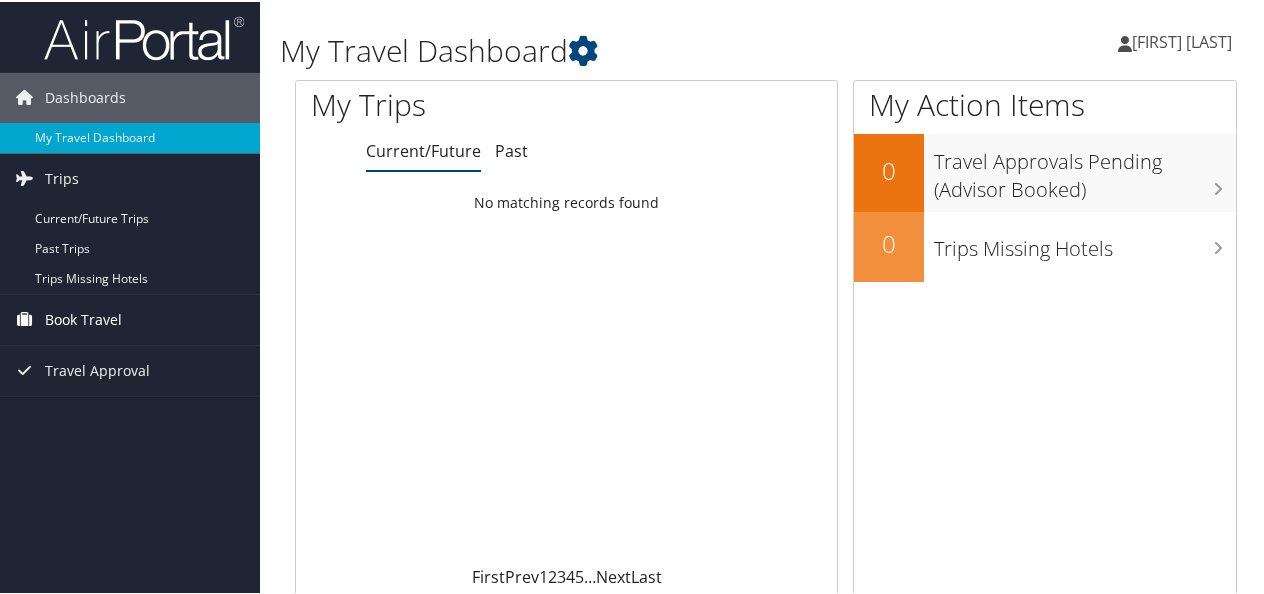 click on "Book Travel" at bounding box center (130, 318) 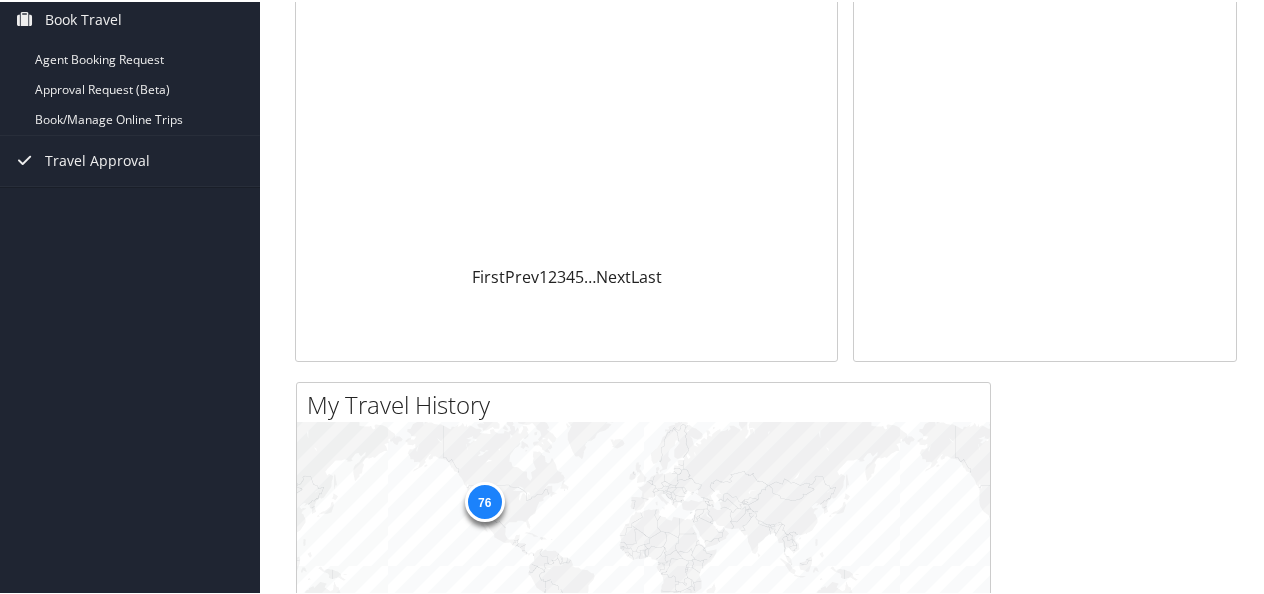 scroll, scrollTop: 0, scrollLeft: 0, axis: both 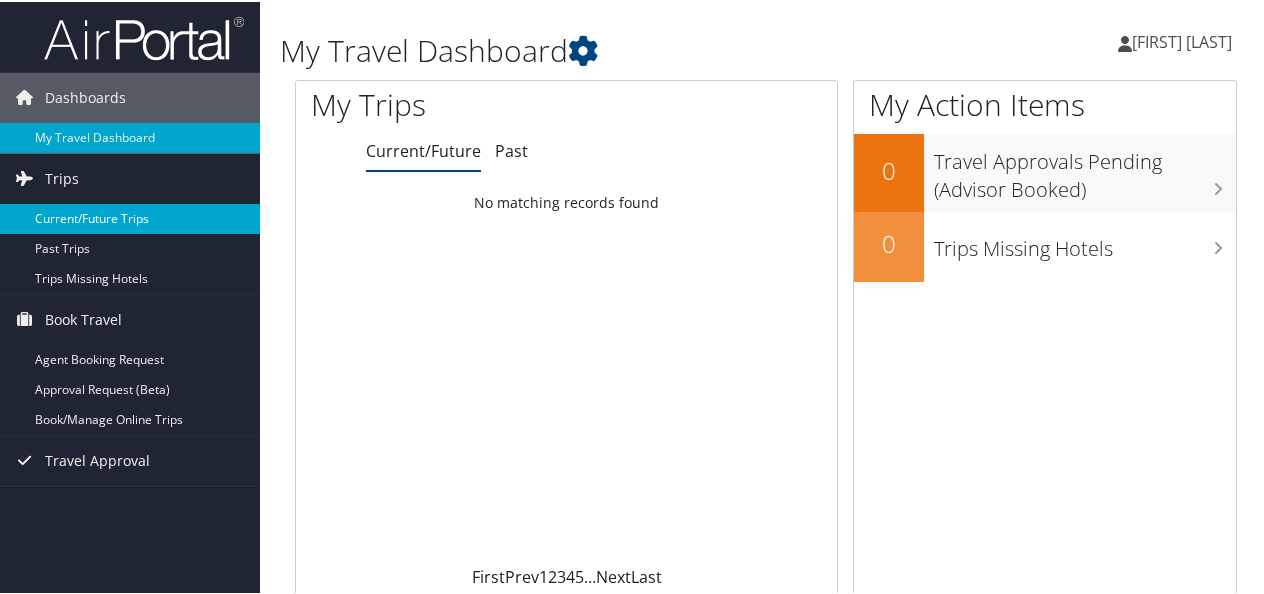 click on "Current/Future Trips" at bounding box center (130, 217) 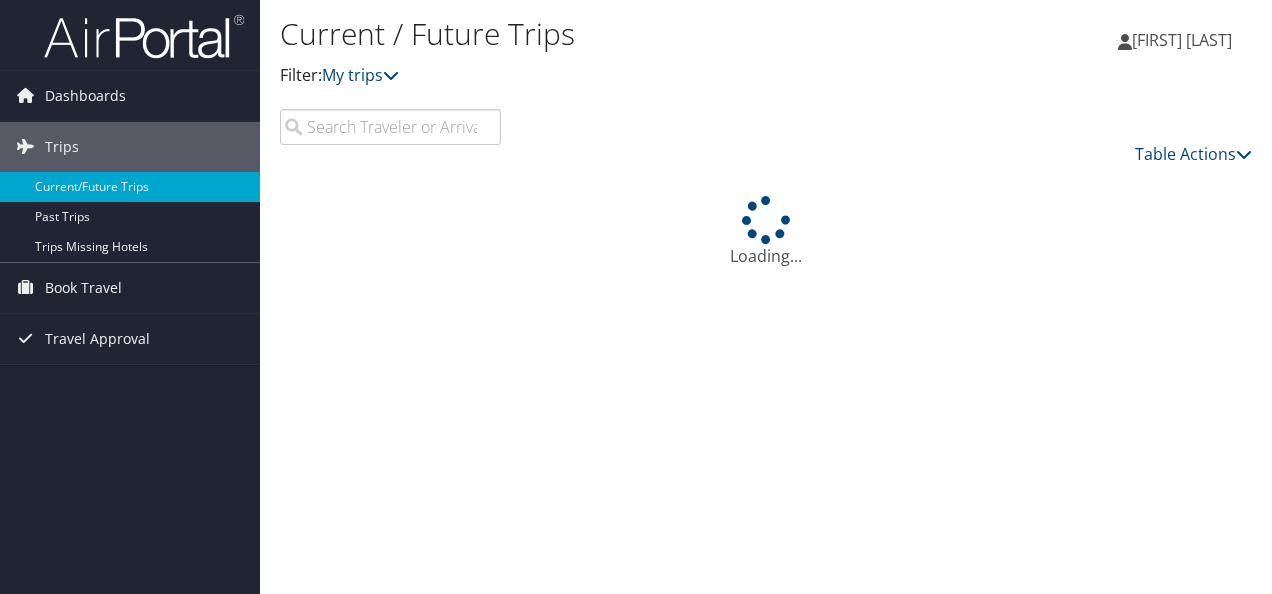 scroll, scrollTop: 0, scrollLeft: 0, axis: both 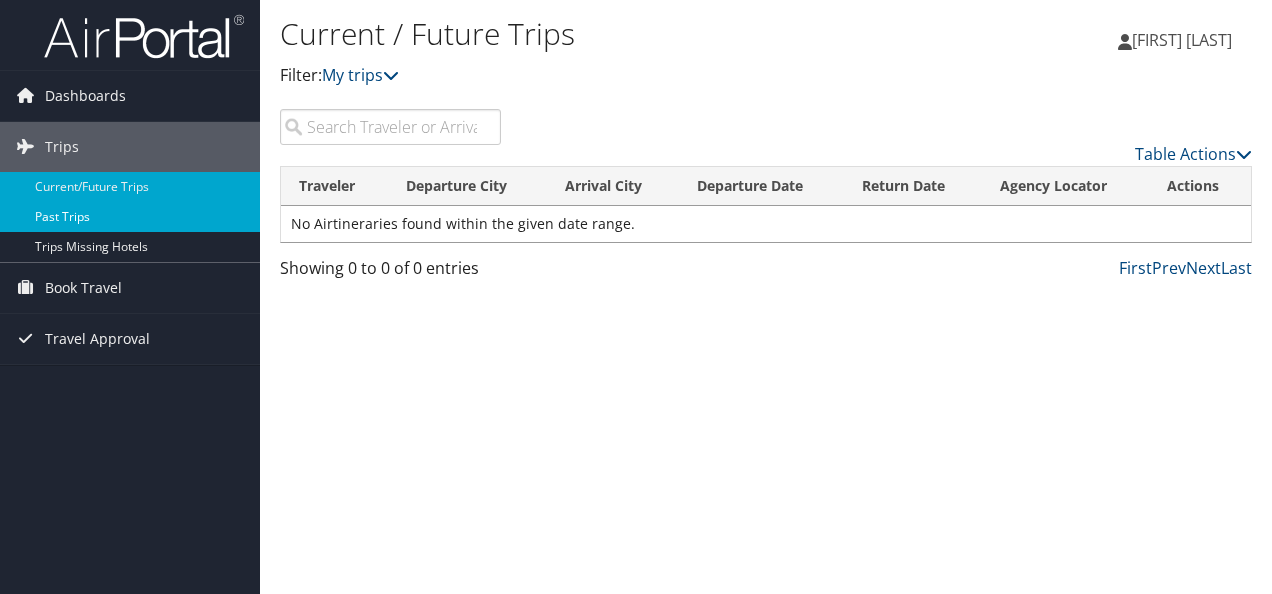click on "Past Trips" at bounding box center (130, 217) 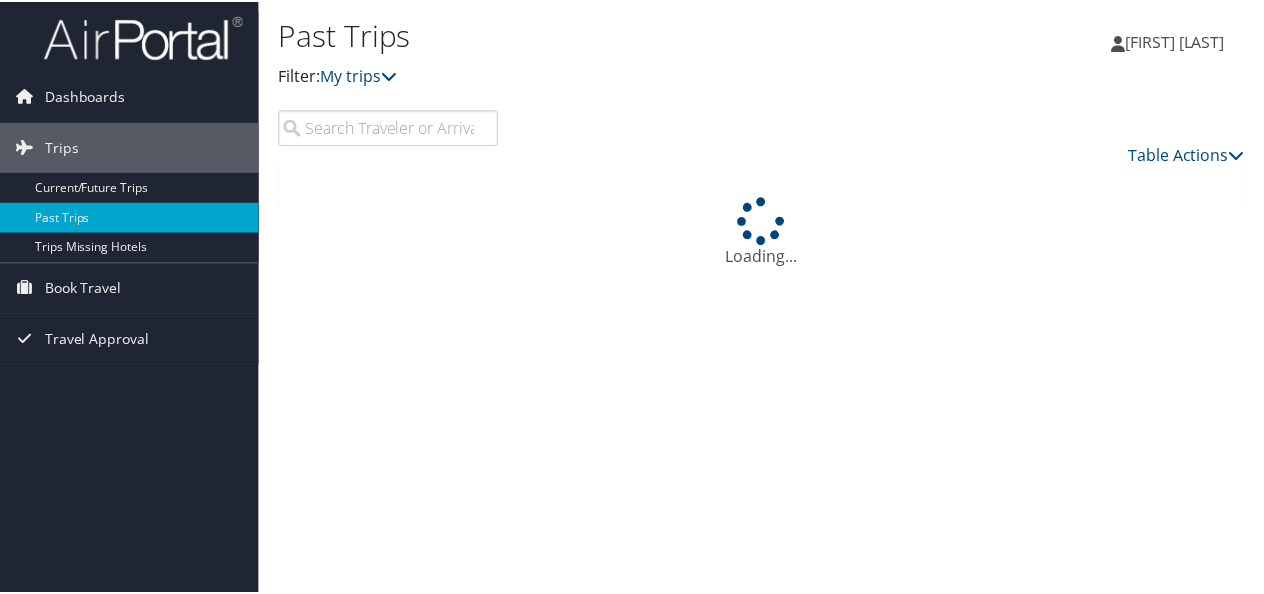 scroll, scrollTop: 0, scrollLeft: 0, axis: both 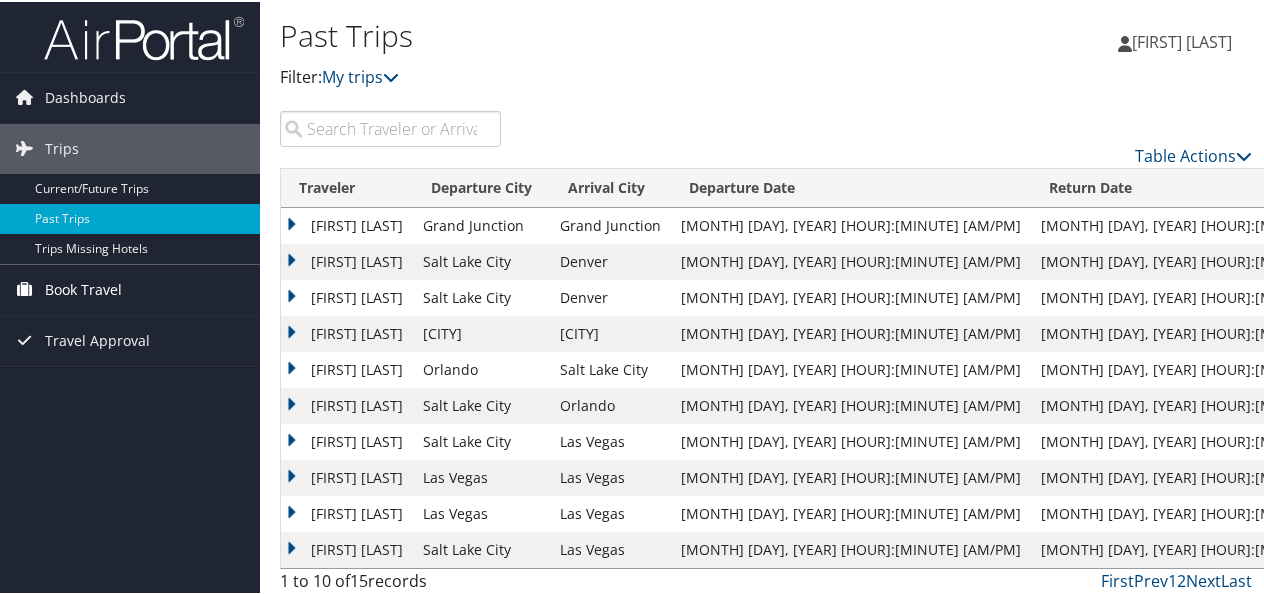 click on "Book Travel" at bounding box center [83, 288] 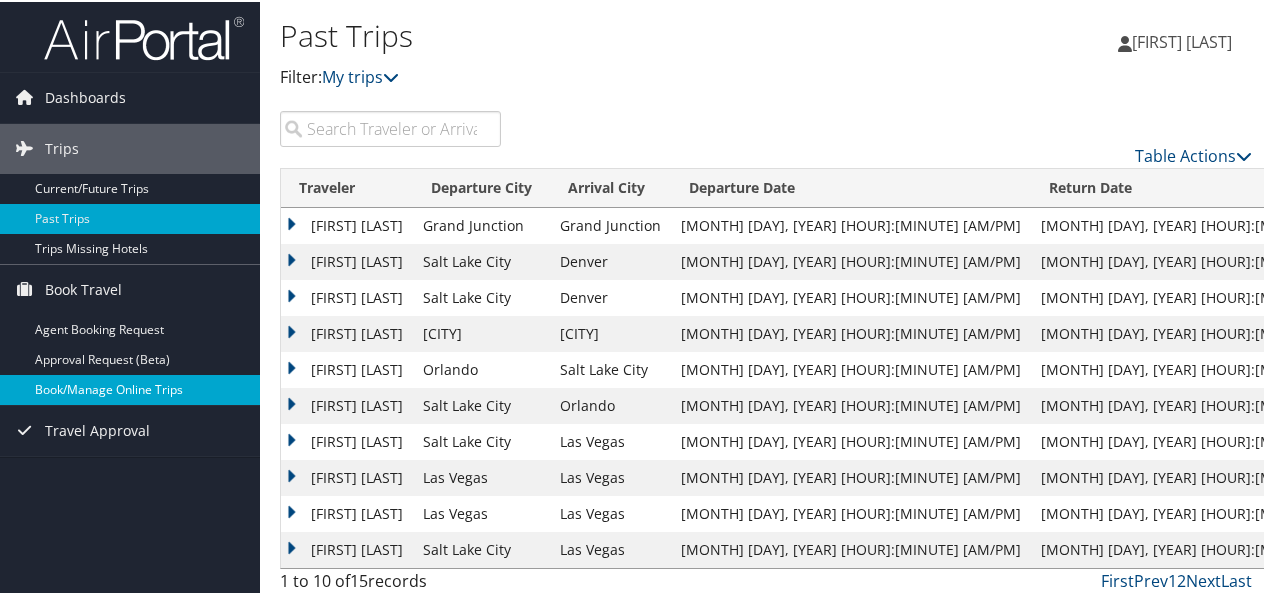 click on "Book/Manage Online Trips" at bounding box center (130, 388) 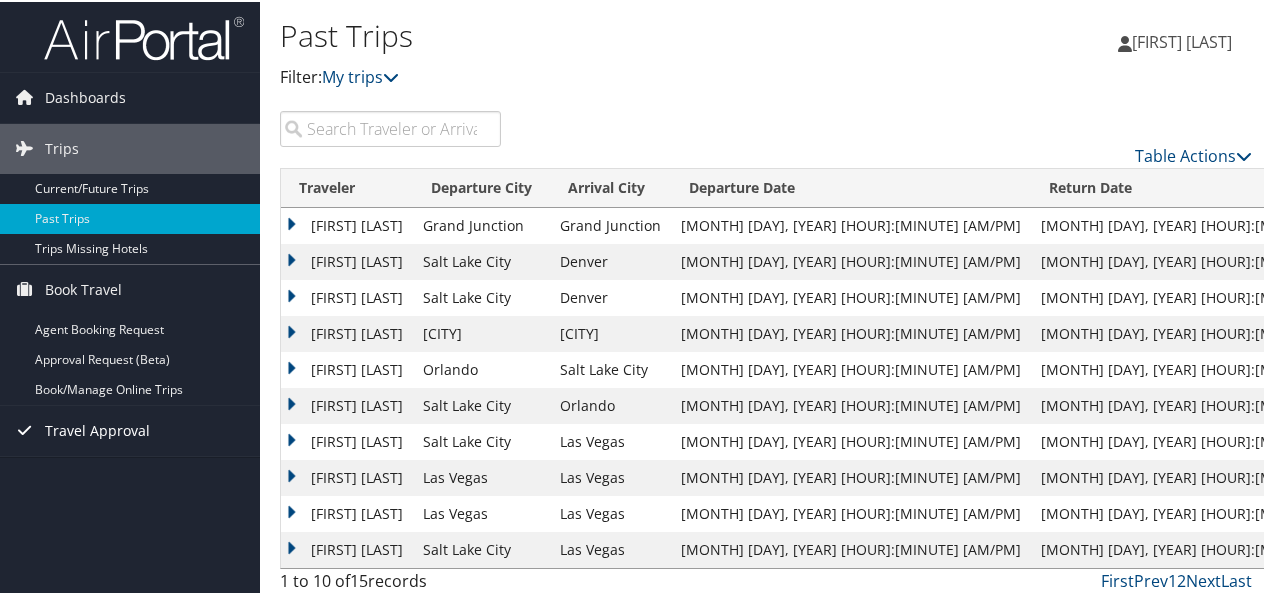 click on "Travel Approval" at bounding box center [97, 429] 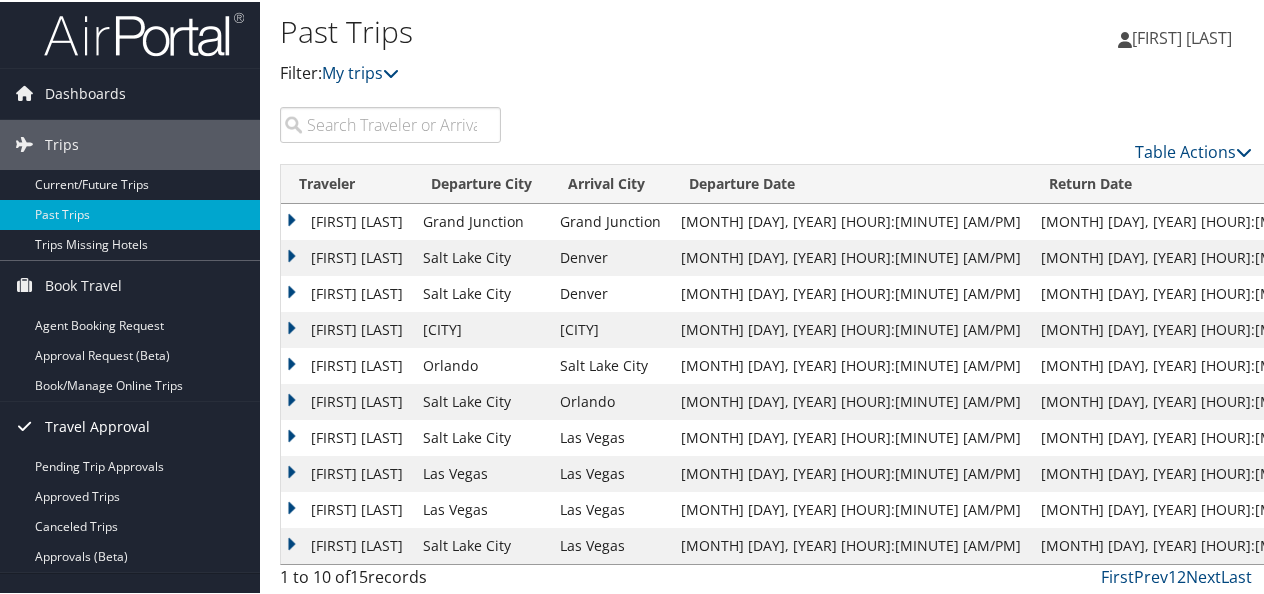 scroll, scrollTop: 6, scrollLeft: 0, axis: vertical 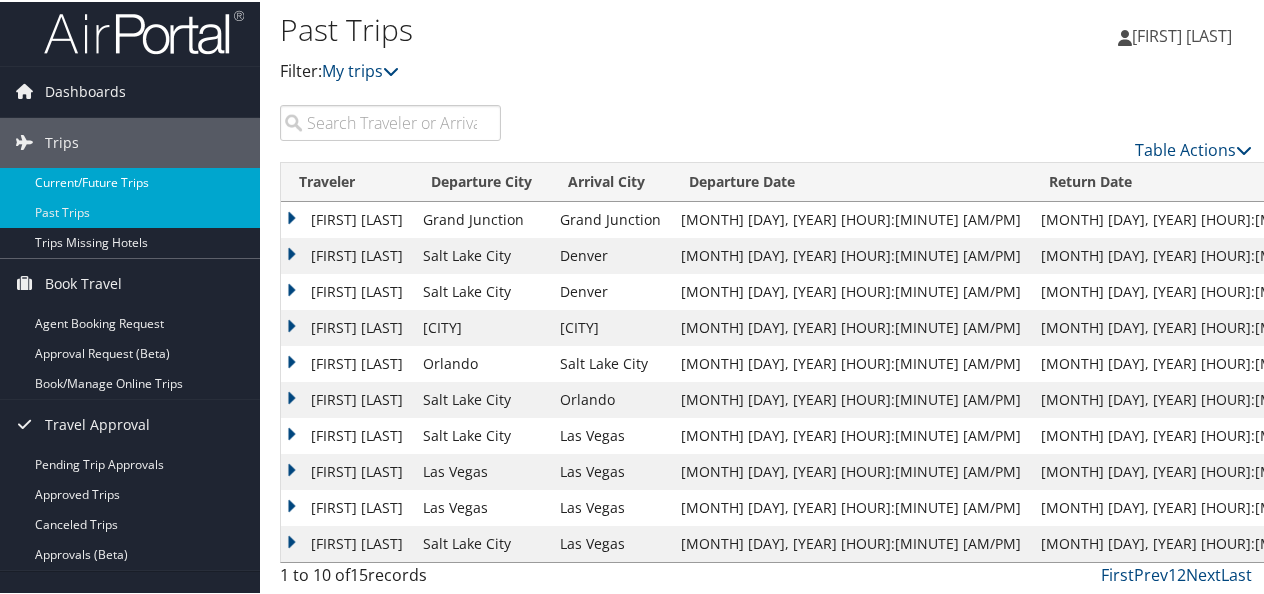 click on "Current/Future Trips" at bounding box center (130, 181) 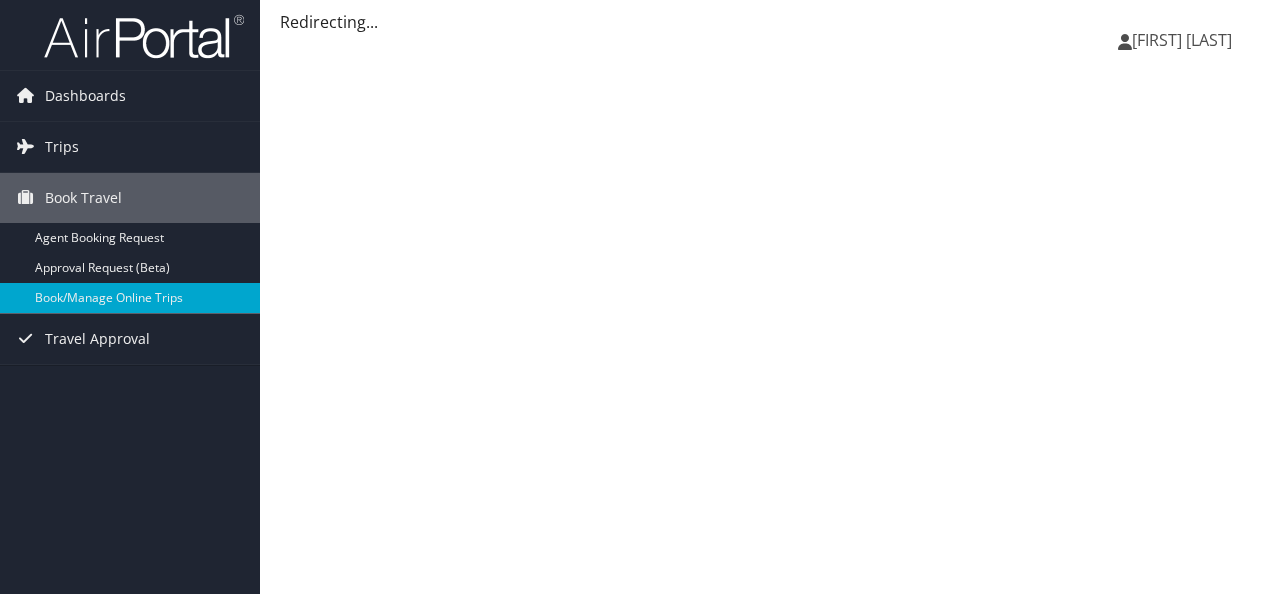 scroll, scrollTop: 0, scrollLeft: 0, axis: both 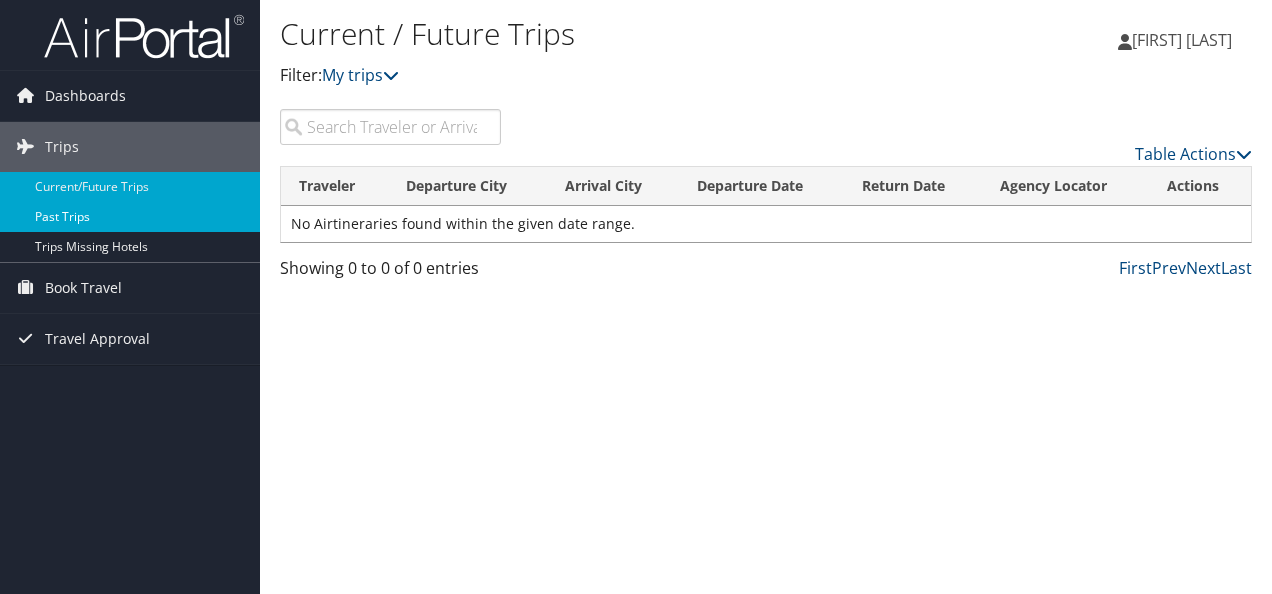 click on "Past Trips" at bounding box center (130, 217) 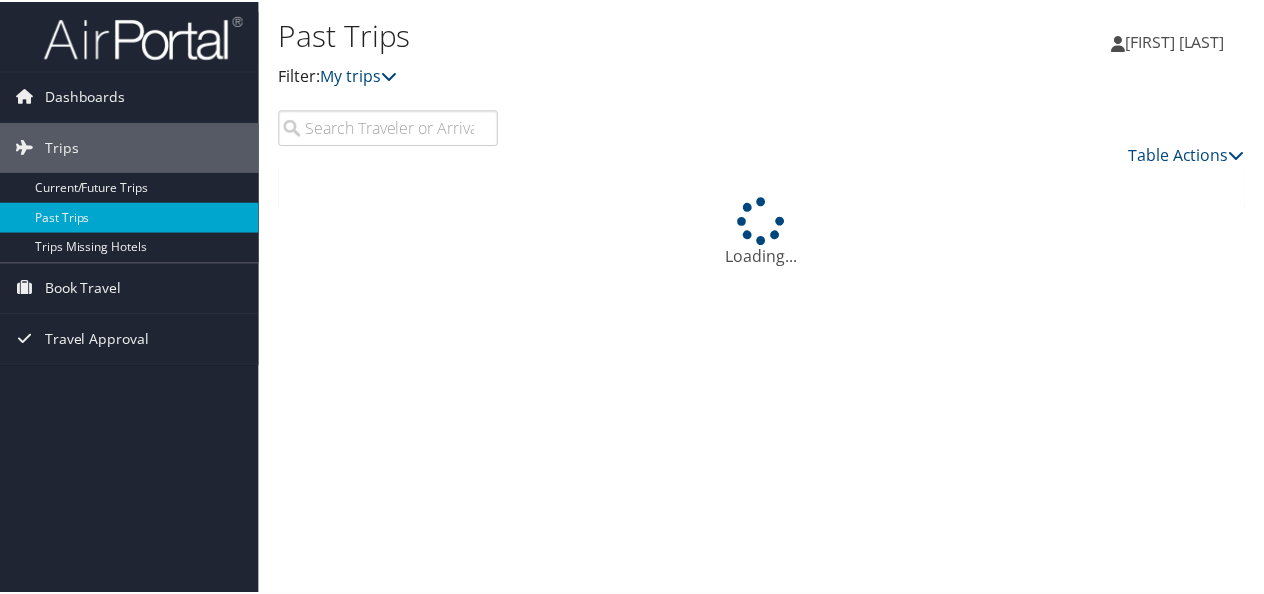 scroll, scrollTop: 0, scrollLeft: 0, axis: both 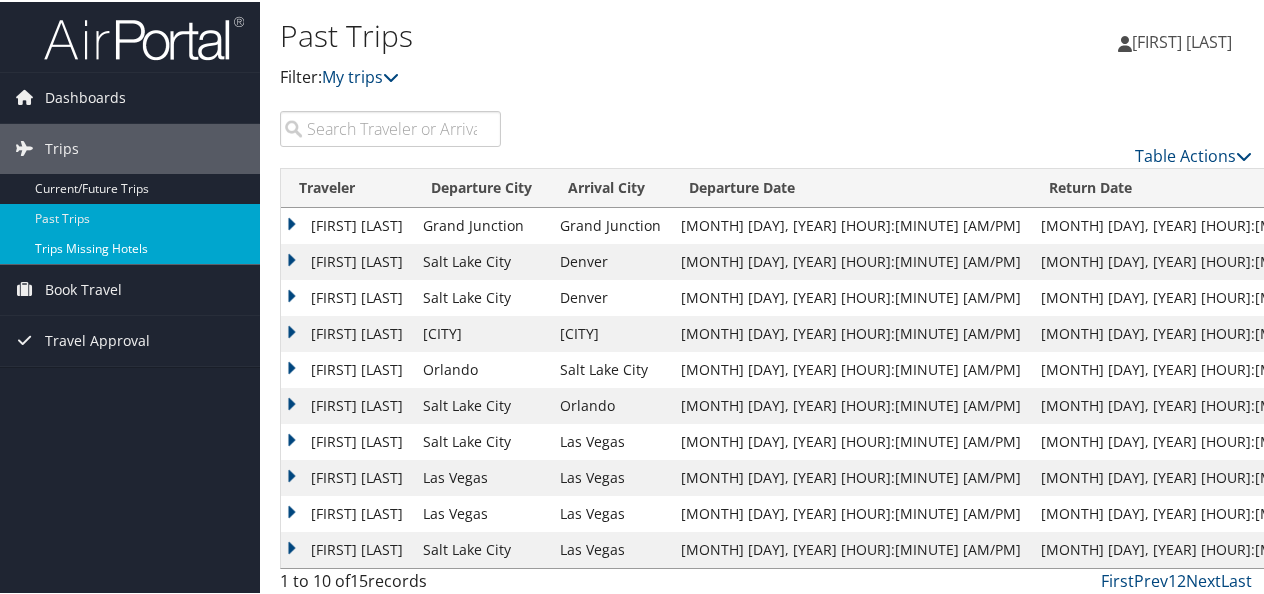 click on "Trips Missing Hotels" at bounding box center (130, 247) 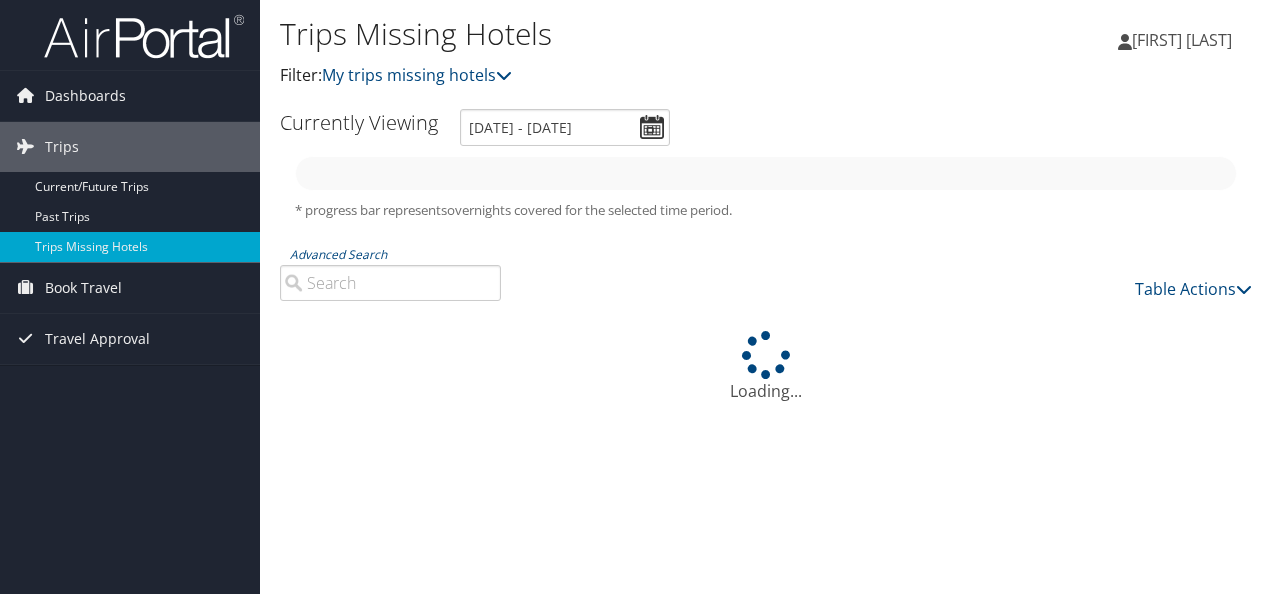 scroll, scrollTop: 0, scrollLeft: 0, axis: both 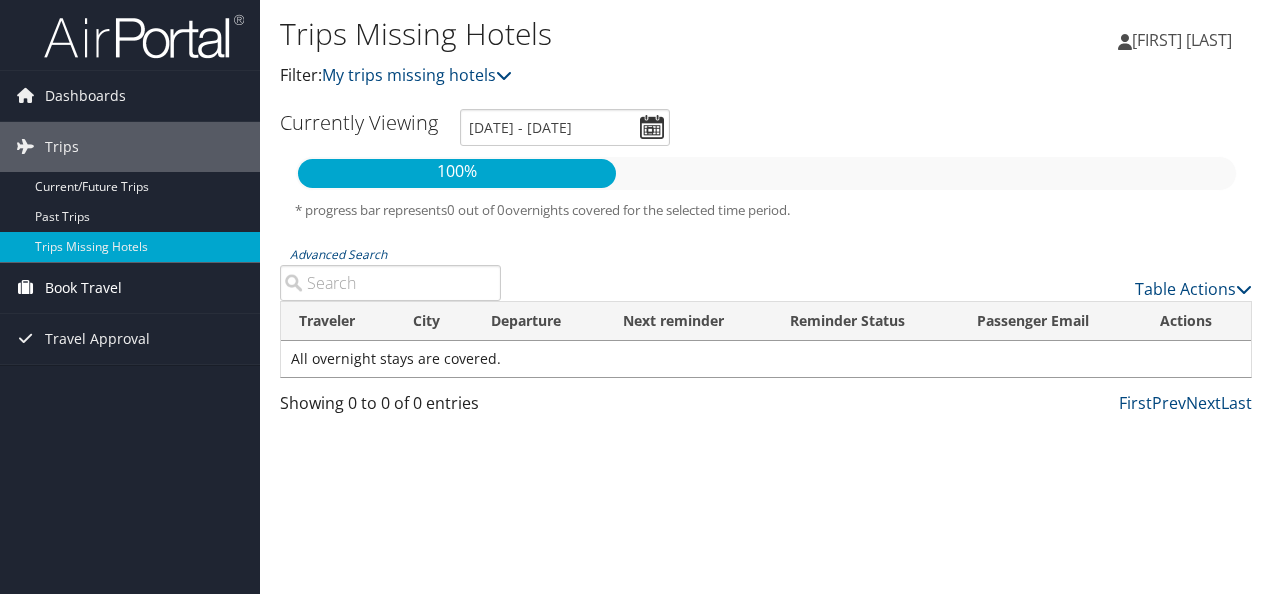 click on "Book Travel" at bounding box center (83, 288) 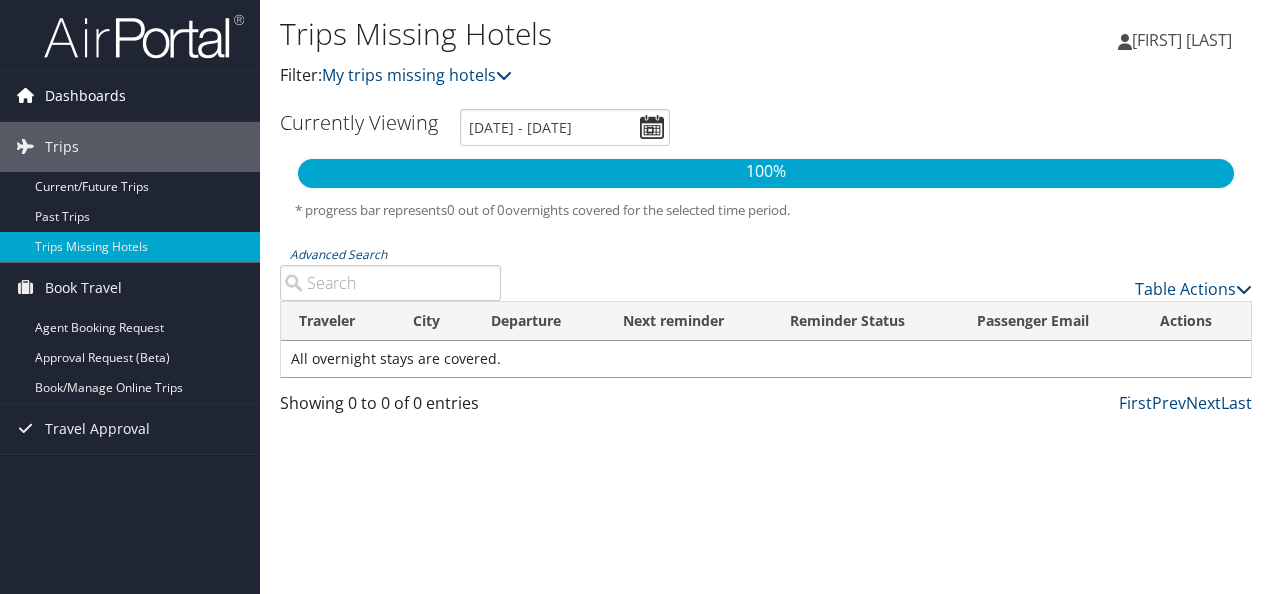 click on "Dashboards" at bounding box center [85, 96] 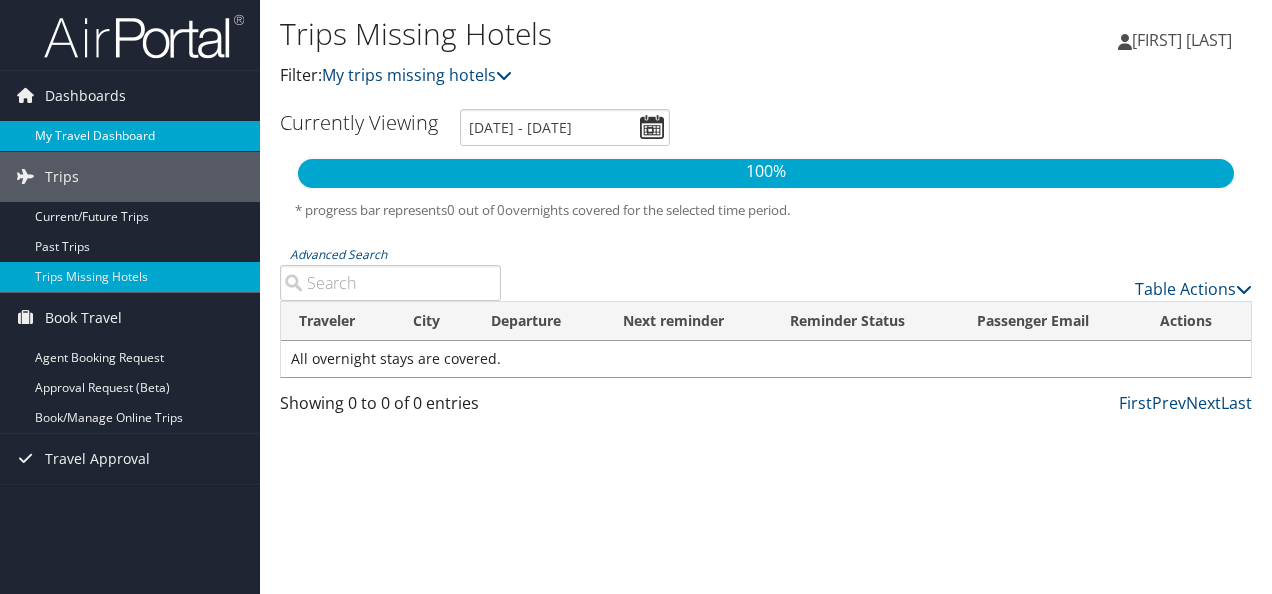 click on "My Travel Dashboard" at bounding box center (130, 136) 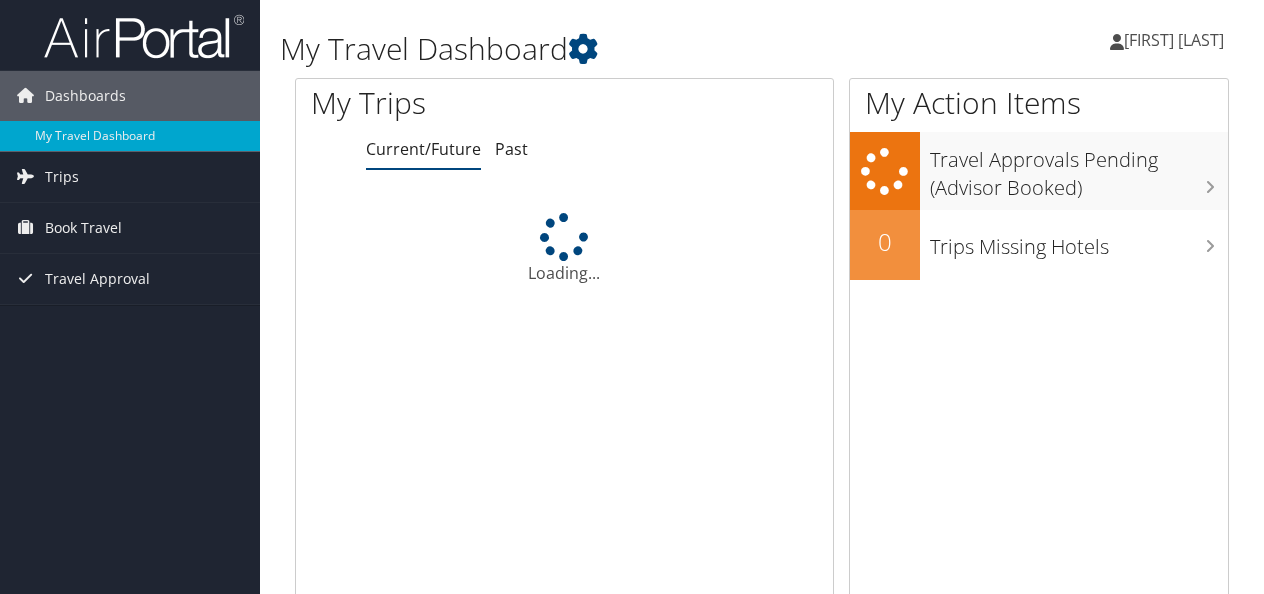 scroll, scrollTop: 0, scrollLeft: 0, axis: both 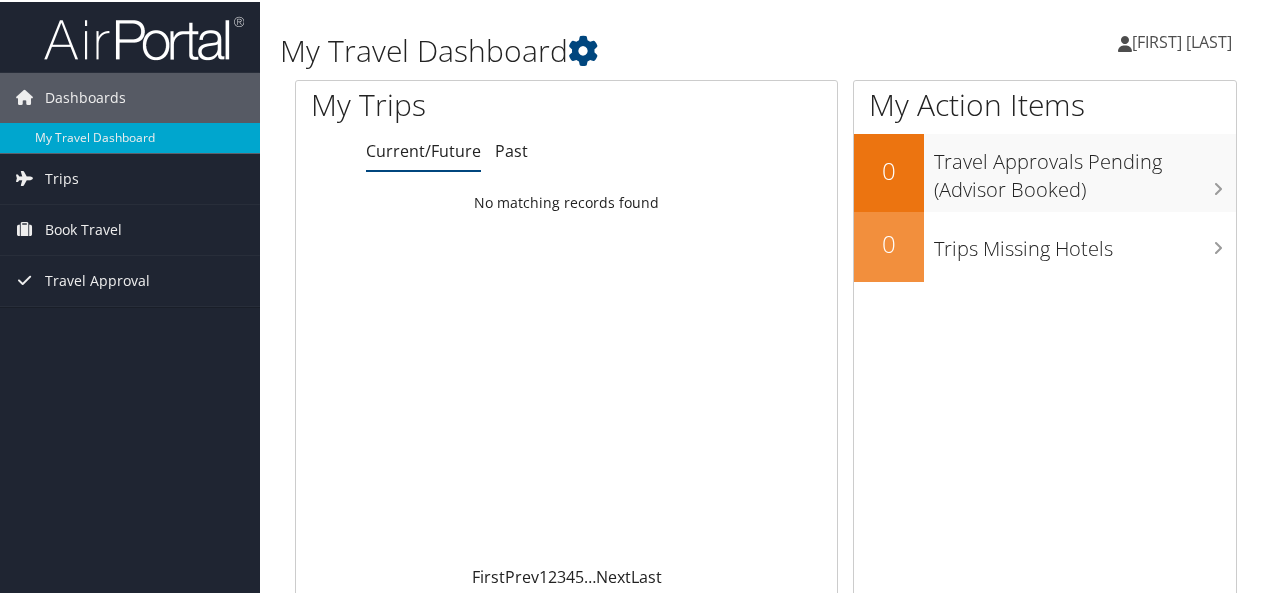click at bounding box center [144, 36] 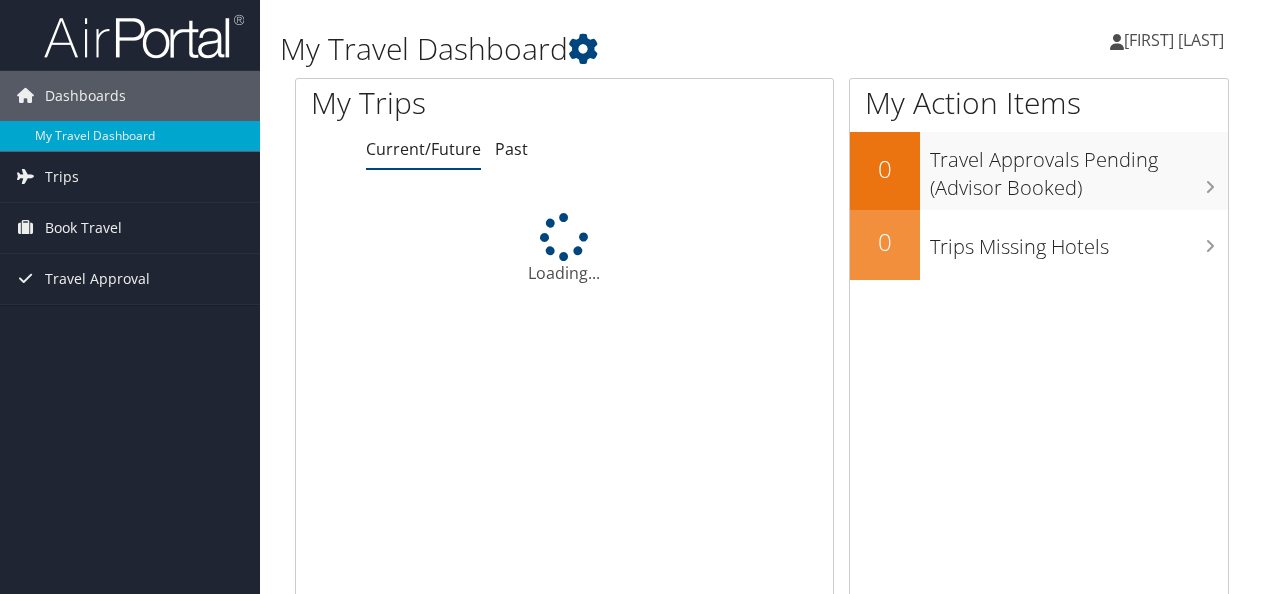 scroll, scrollTop: 0, scrollLeft: 0, axis: both 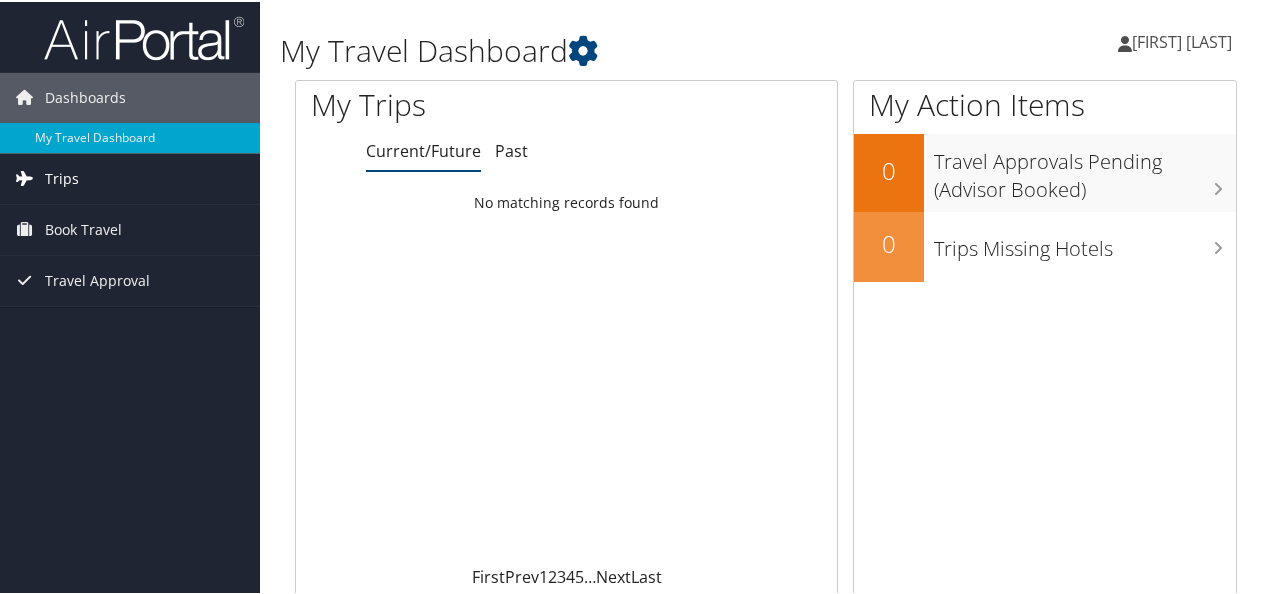 click on "Trips" at bounding box center (62, 177) 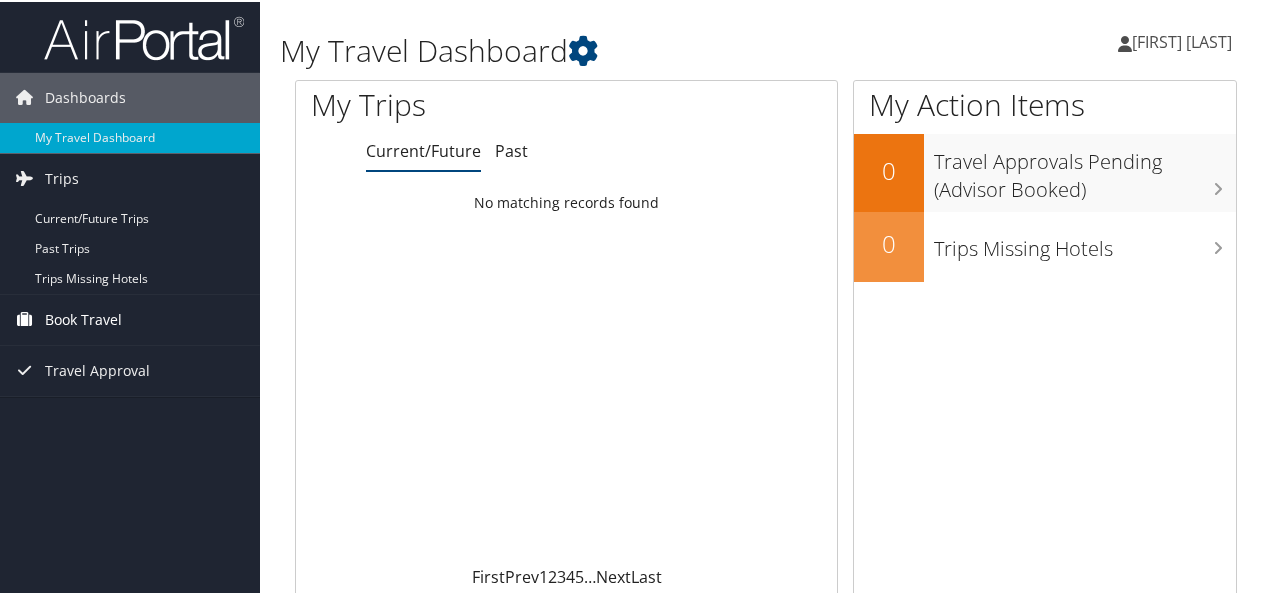 click on "Book Travel" at bounding box center [83, 318] 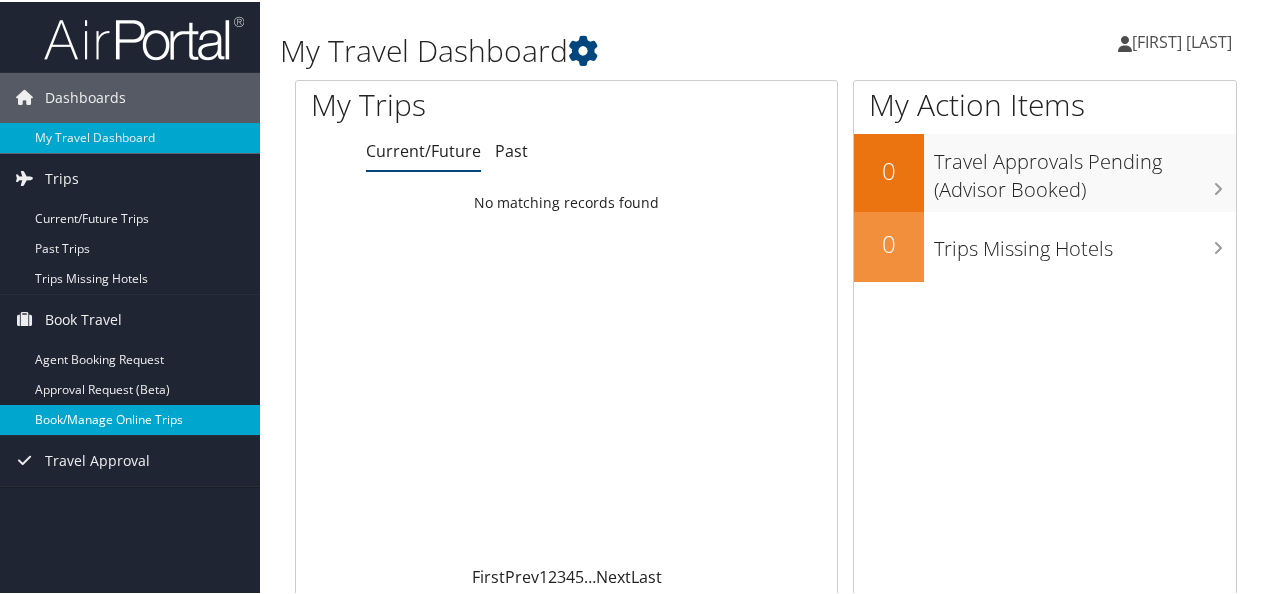click on "Book/Manage Online Trips" at bounding box center (130, 418) 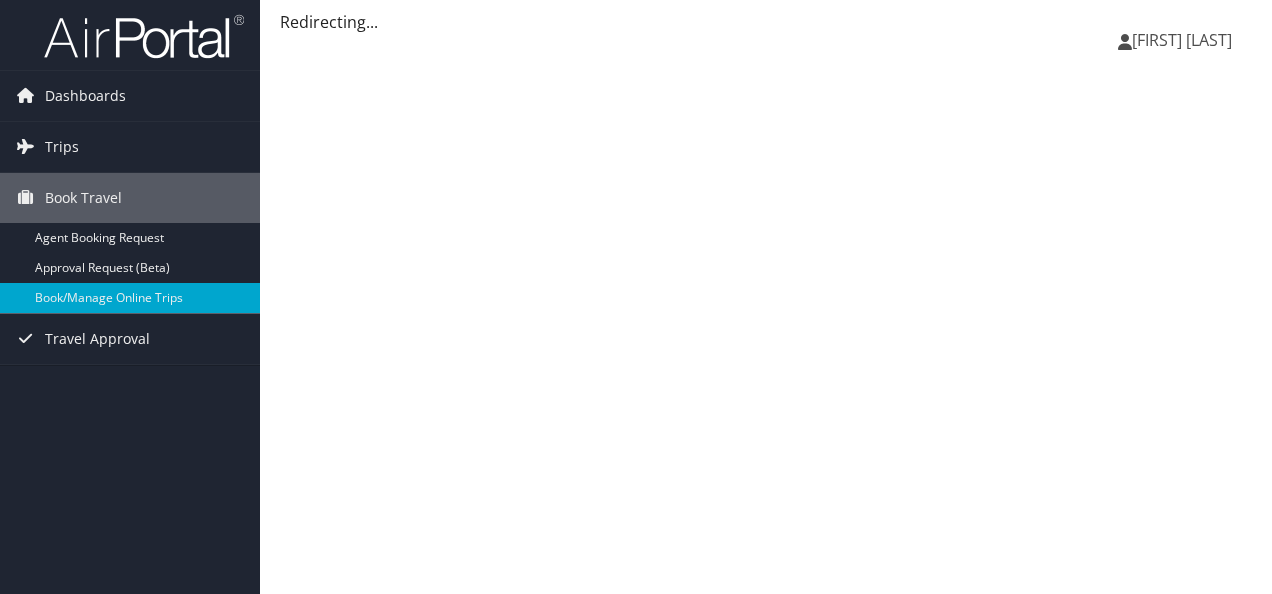 scroll, scrollTop: 0, scrollLeft: 0, axis: both 